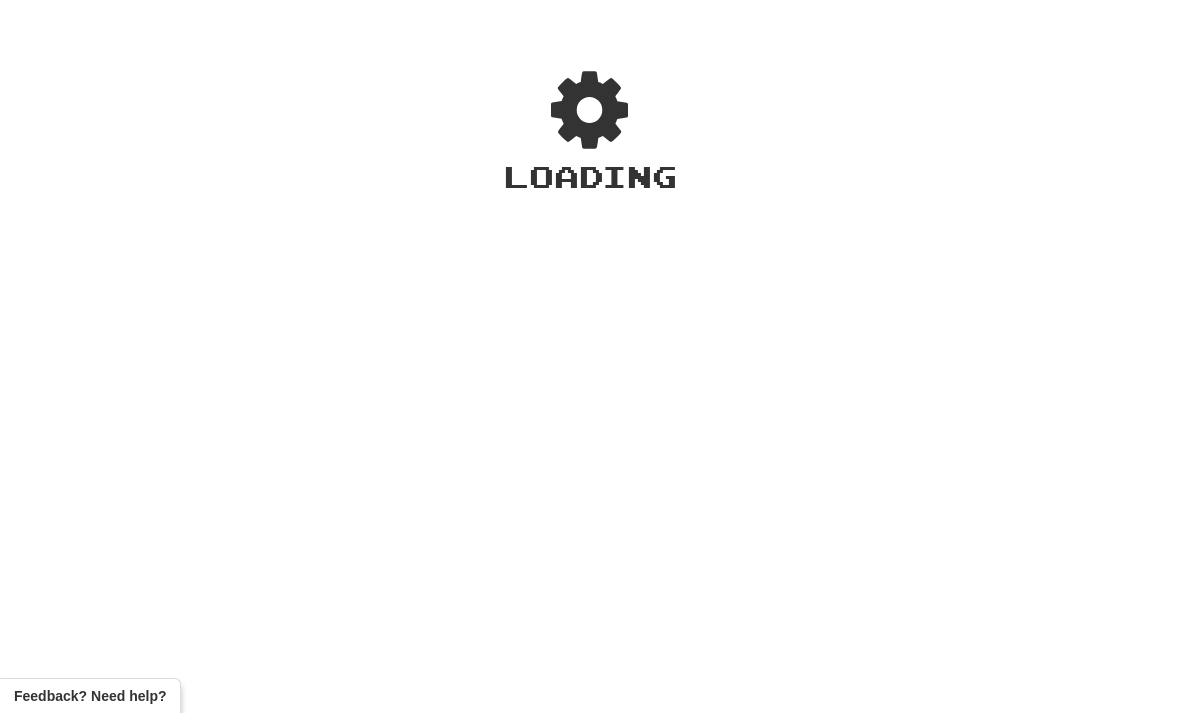 scroll, scrollTop: 0, scrollLeft: 0, axis: both 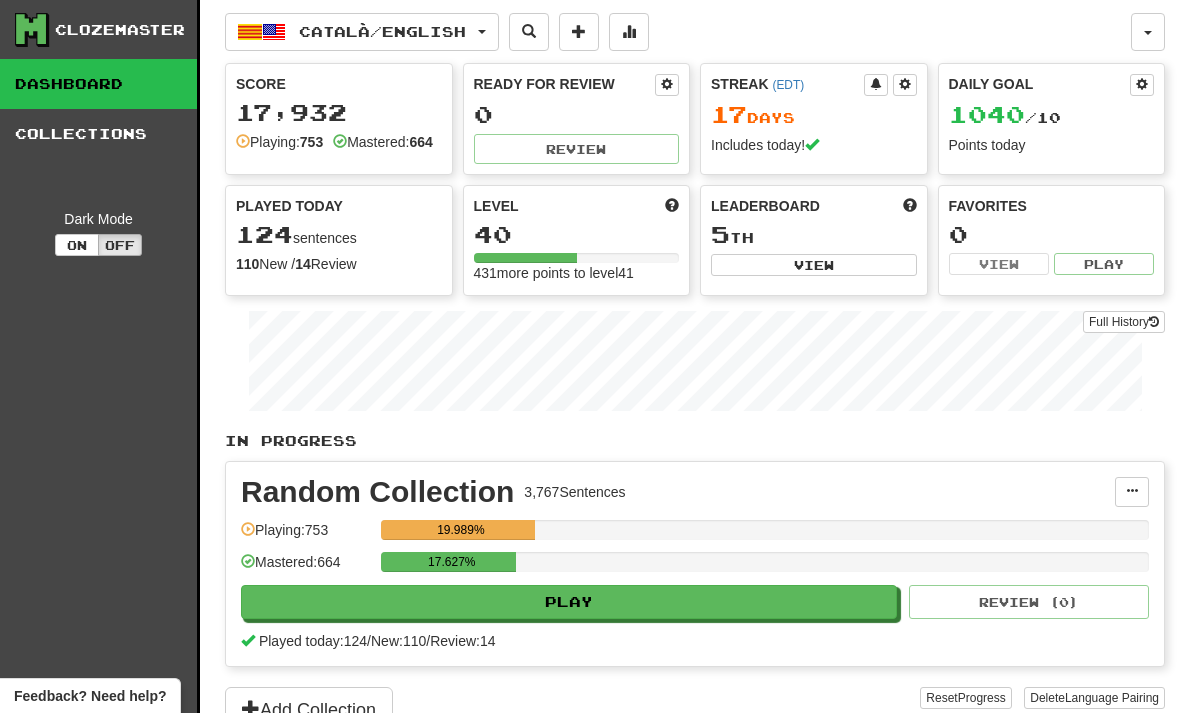 click on "Clozemaster" at bounding box center [120, 30] 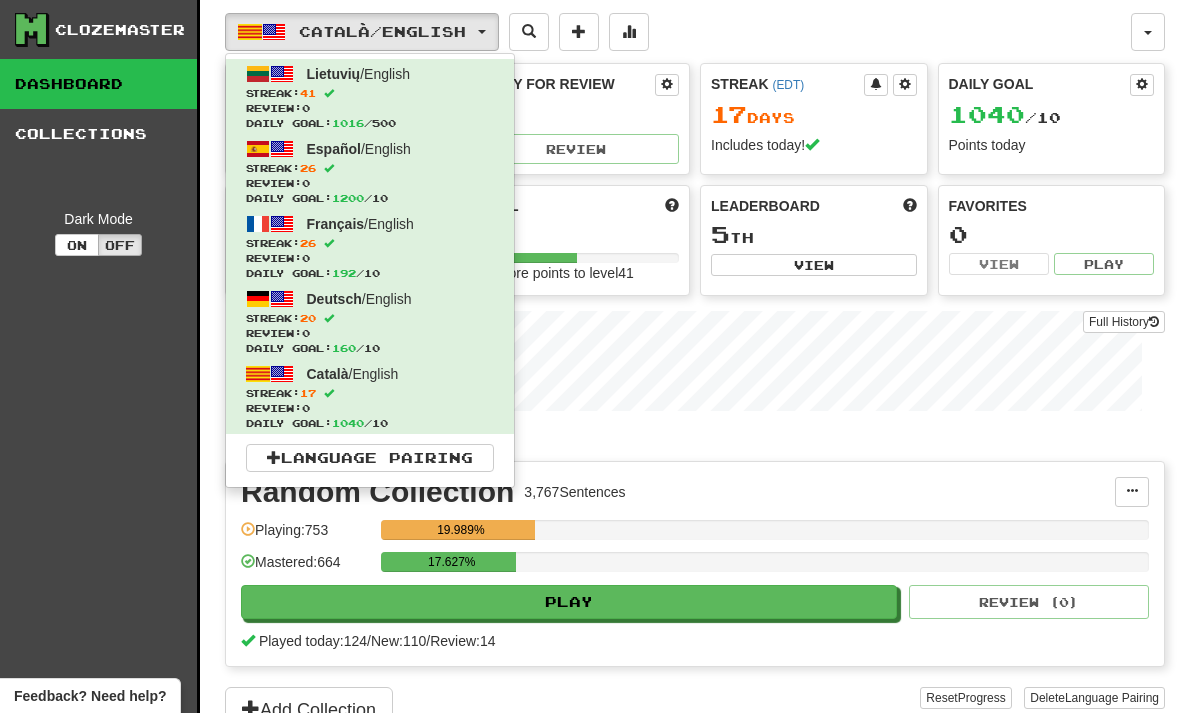 click at bounding box center (590, 356) 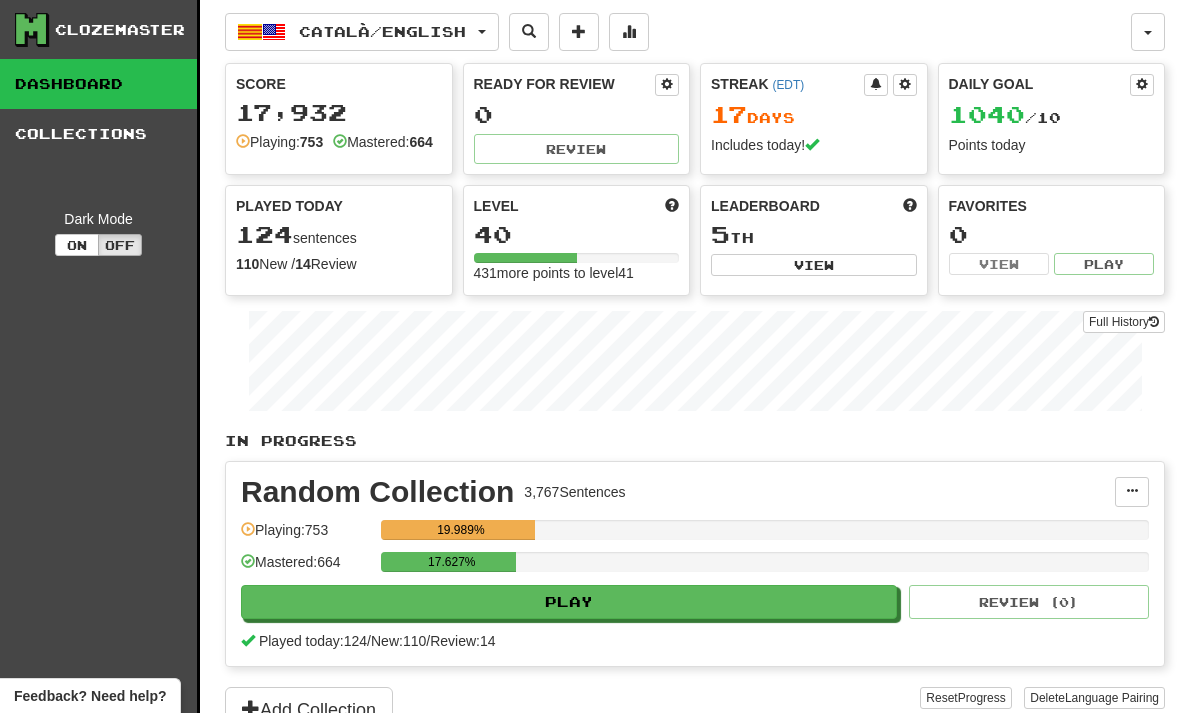 click on "Clozemaster" at bounding box center [120, 30] 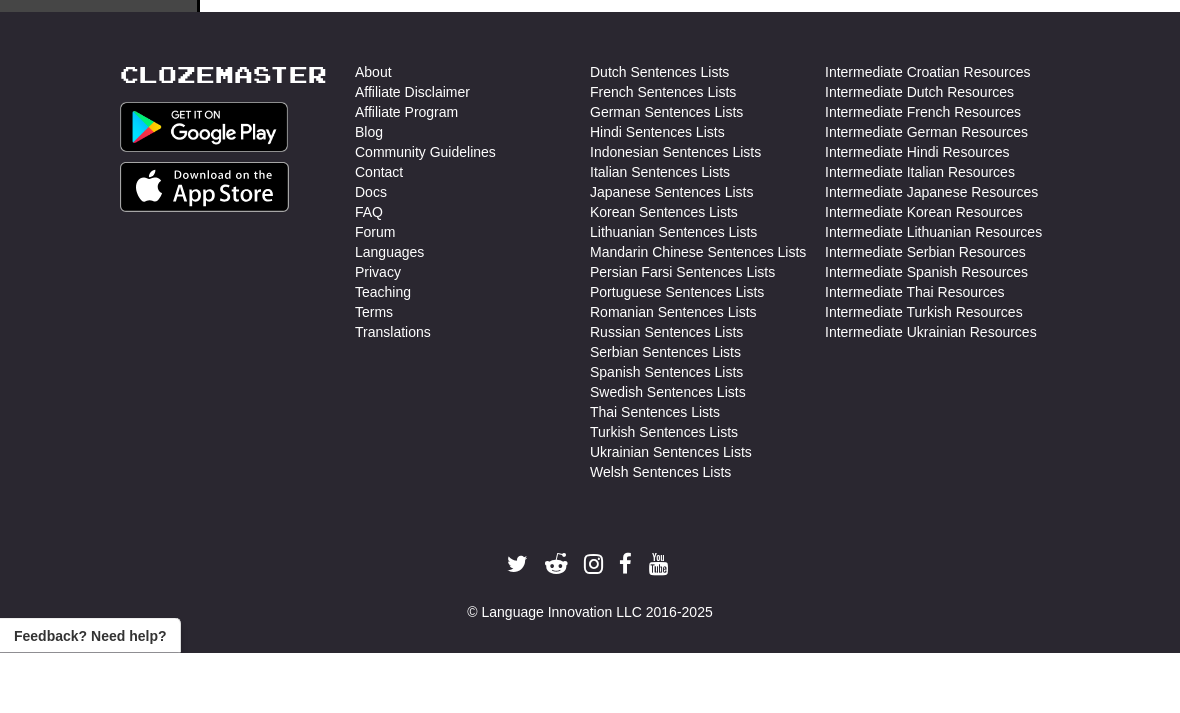 scroll, scrollTop: 710, scrollLeft: 0, axis: vertical 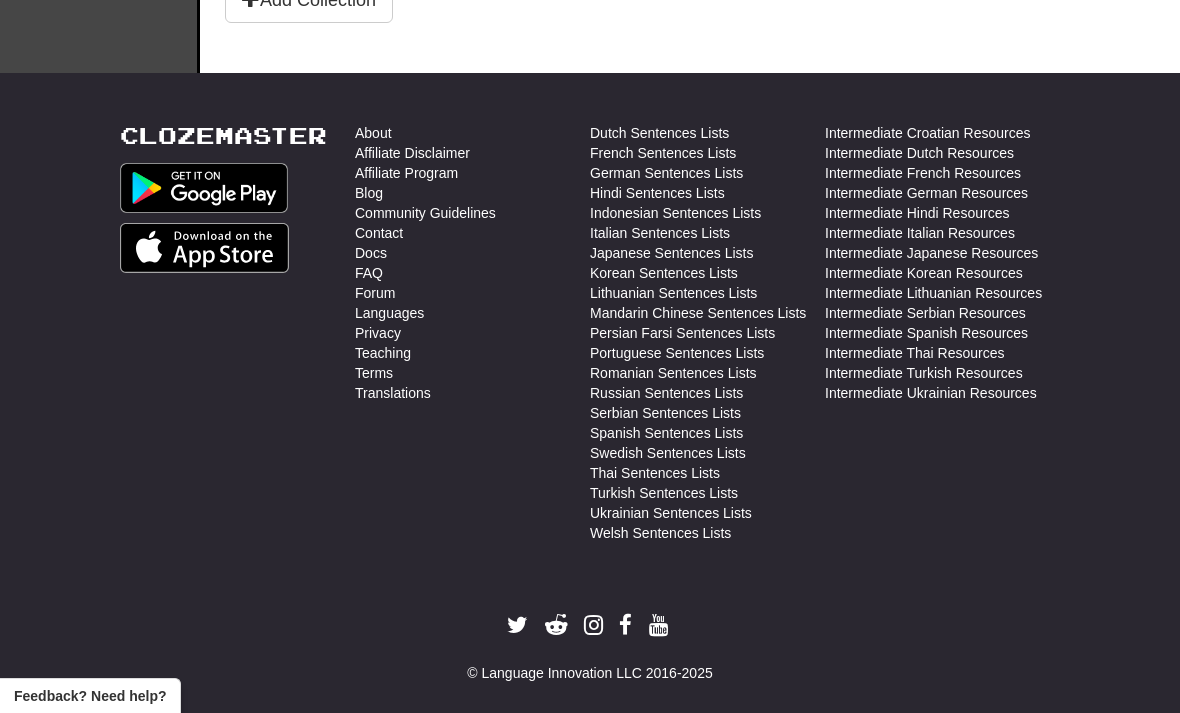 click on "Clozemaster" at bounding box center (223, 135) 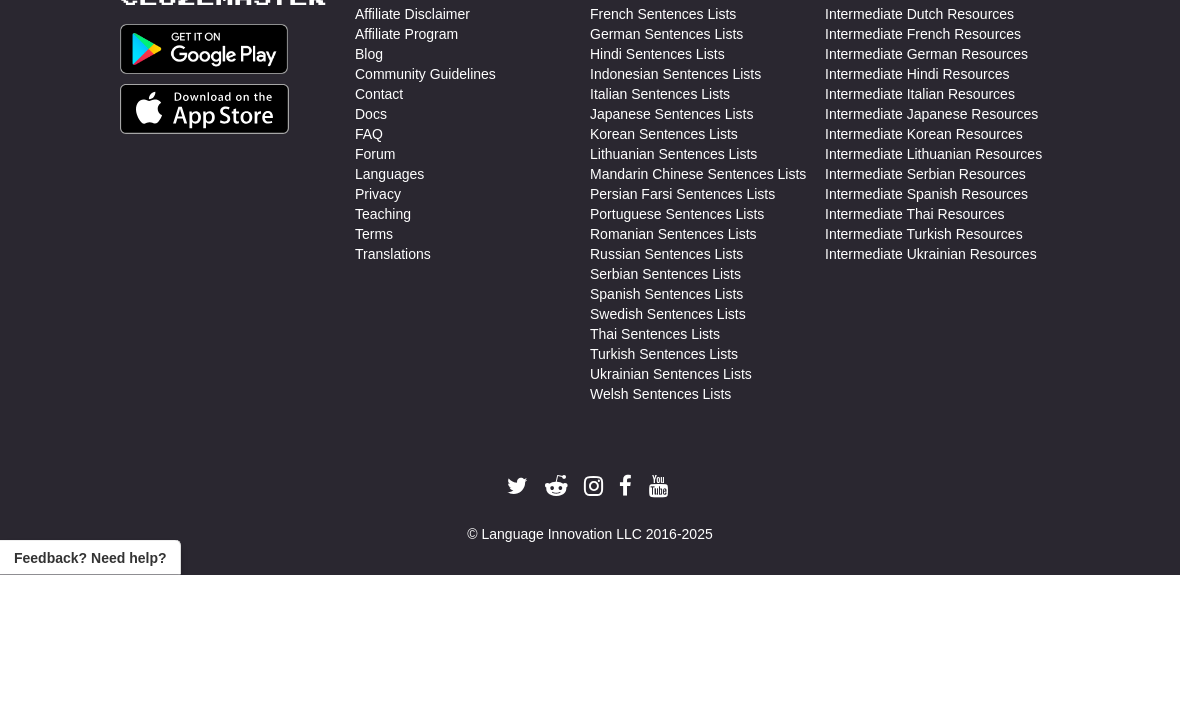 scroll, scrollTop: 710, scrollLeft: 0, axis: vertical 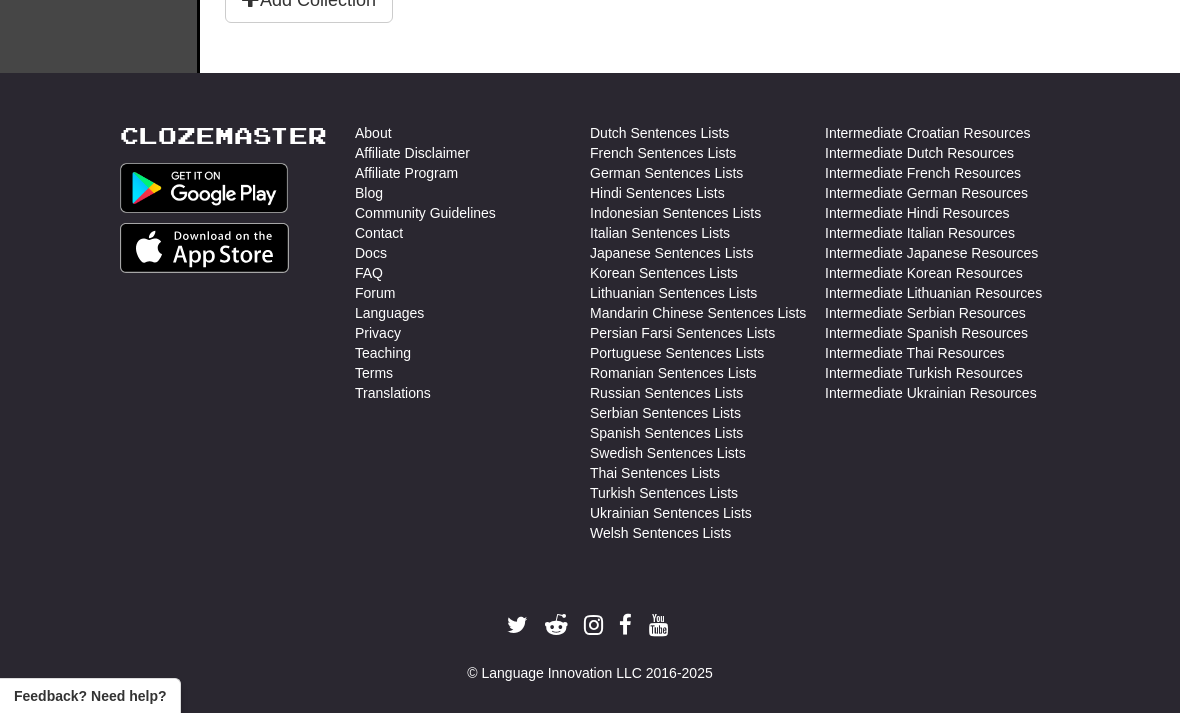 click on "FAQ" at bounding box center [369, 273] 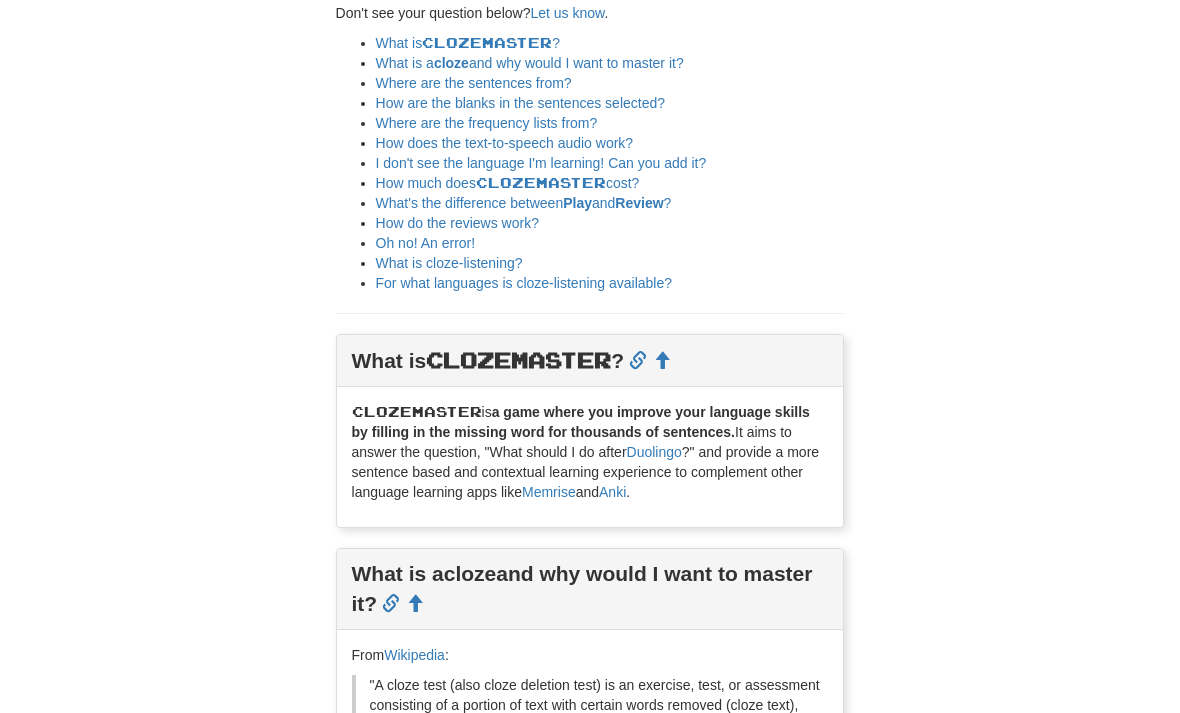 scroll, scrollTop: 234, scrollLeft: 0, axis: vertical 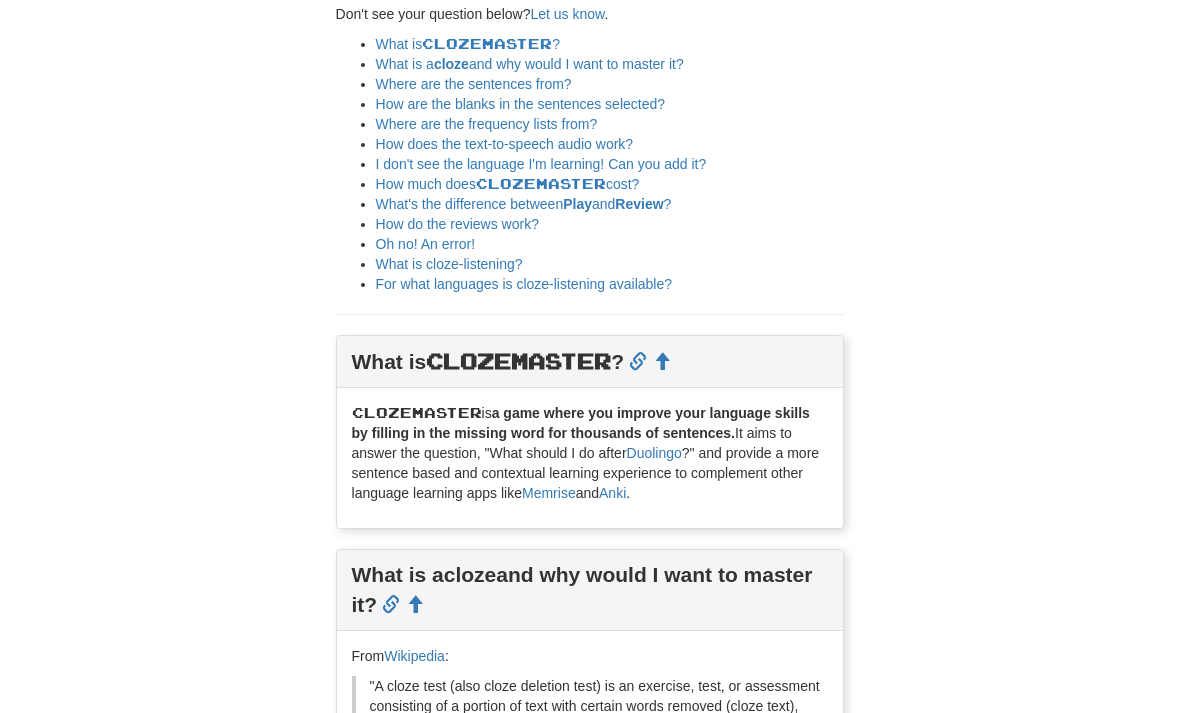 click on "I don't see the language I'm learning! Can you add it?" at bounding box center [541, 164] 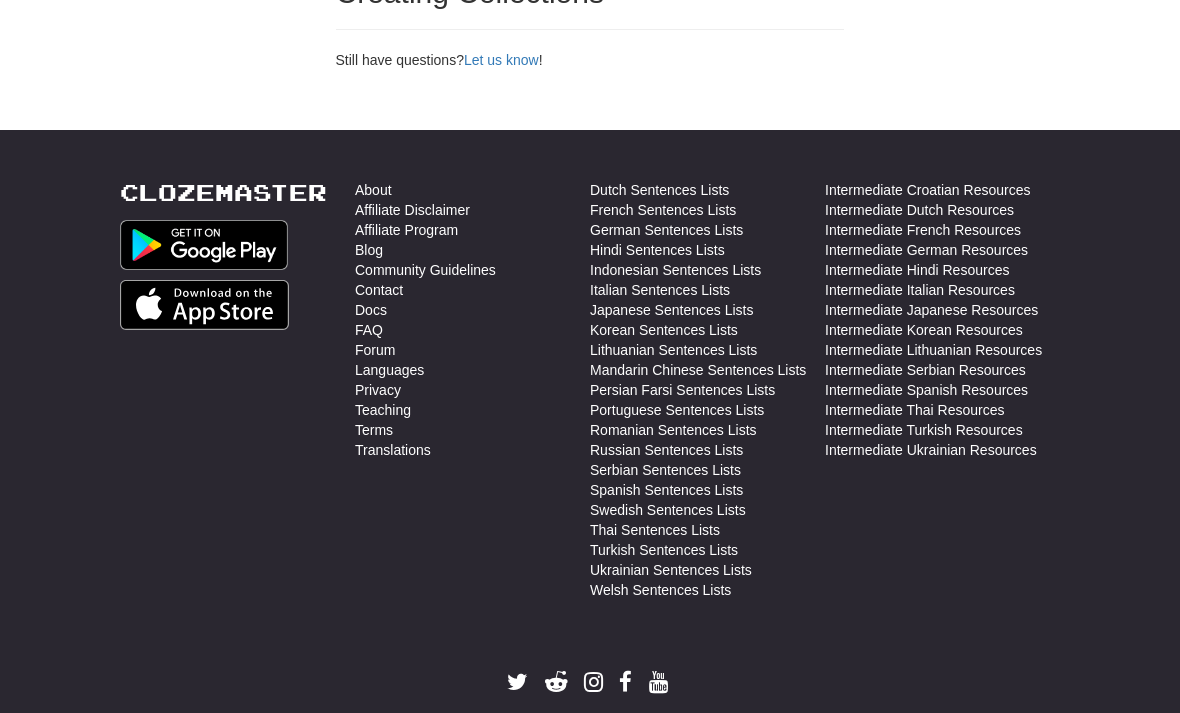 scroll, scrollTop: 3749, scrollLeft: 0, axis: vertical 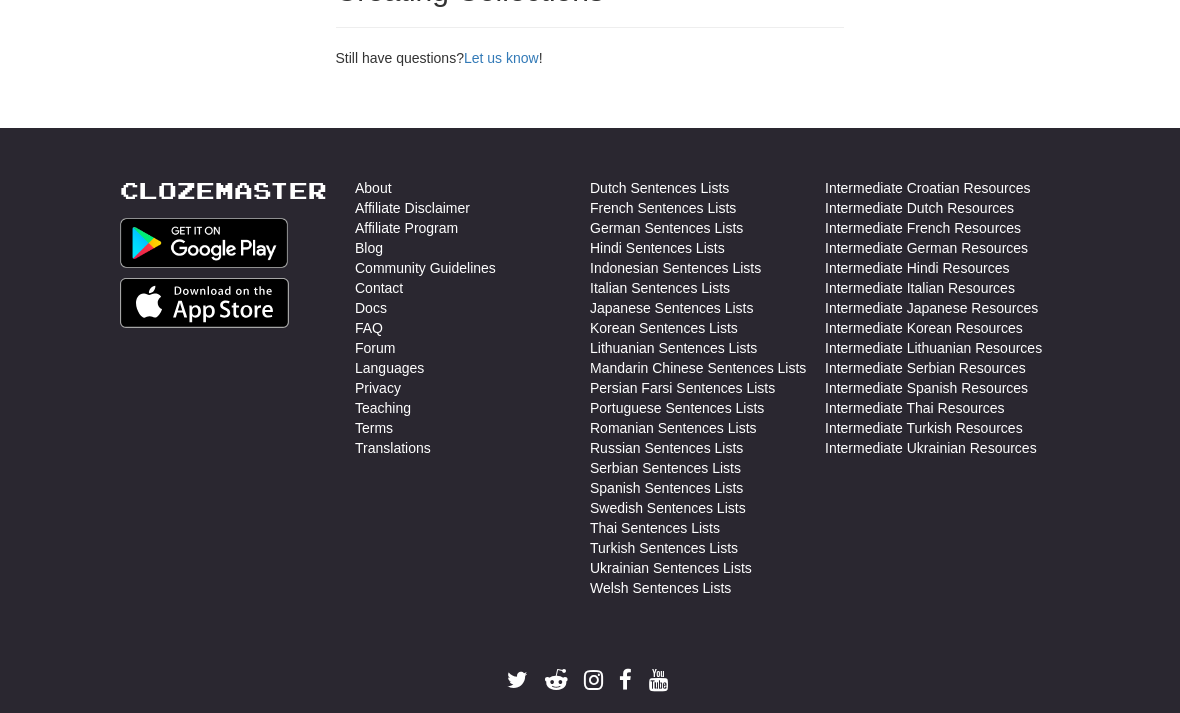 click on "About" at bounding box center [373, 188] 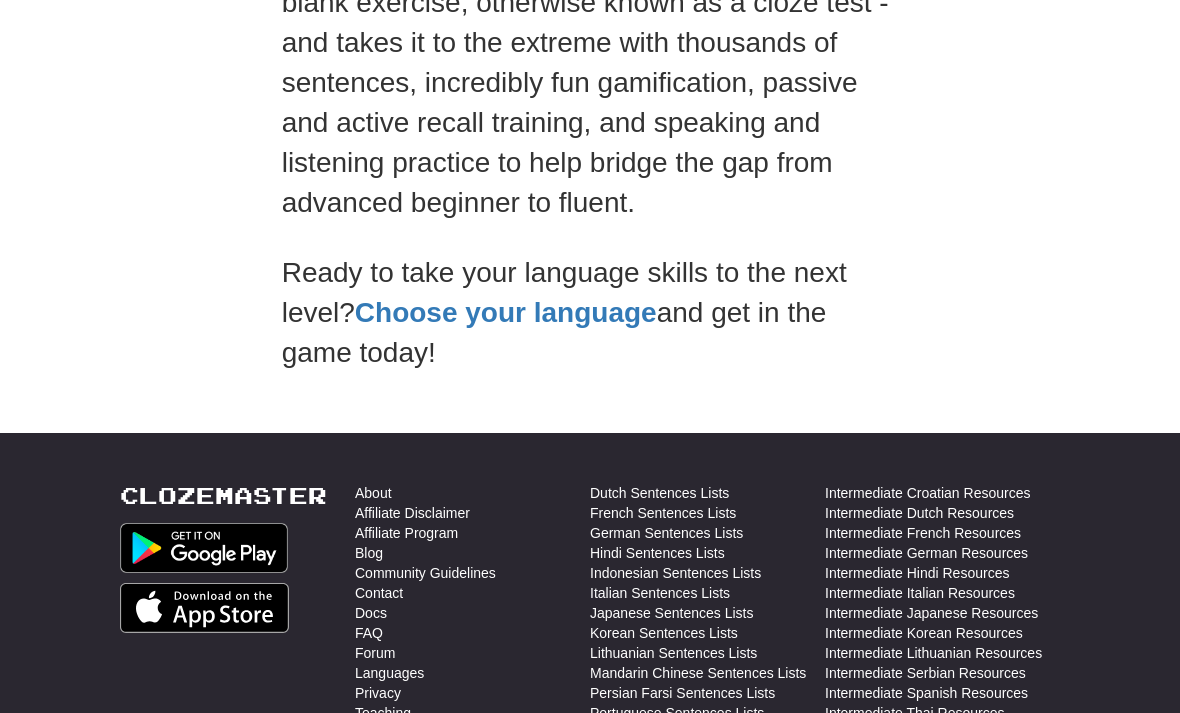 scroll, scrollTop: 602, scrollLeft: 0, axis: vertical 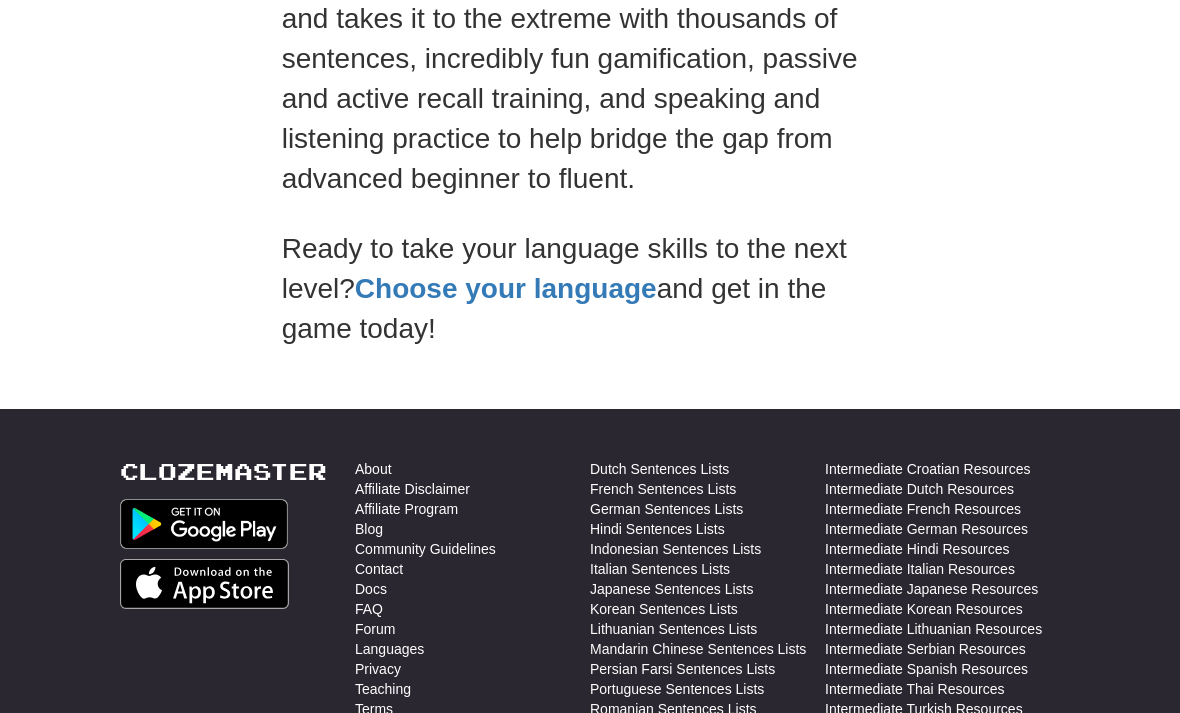 click on "Choose your language" at bounding box center [506, 288] 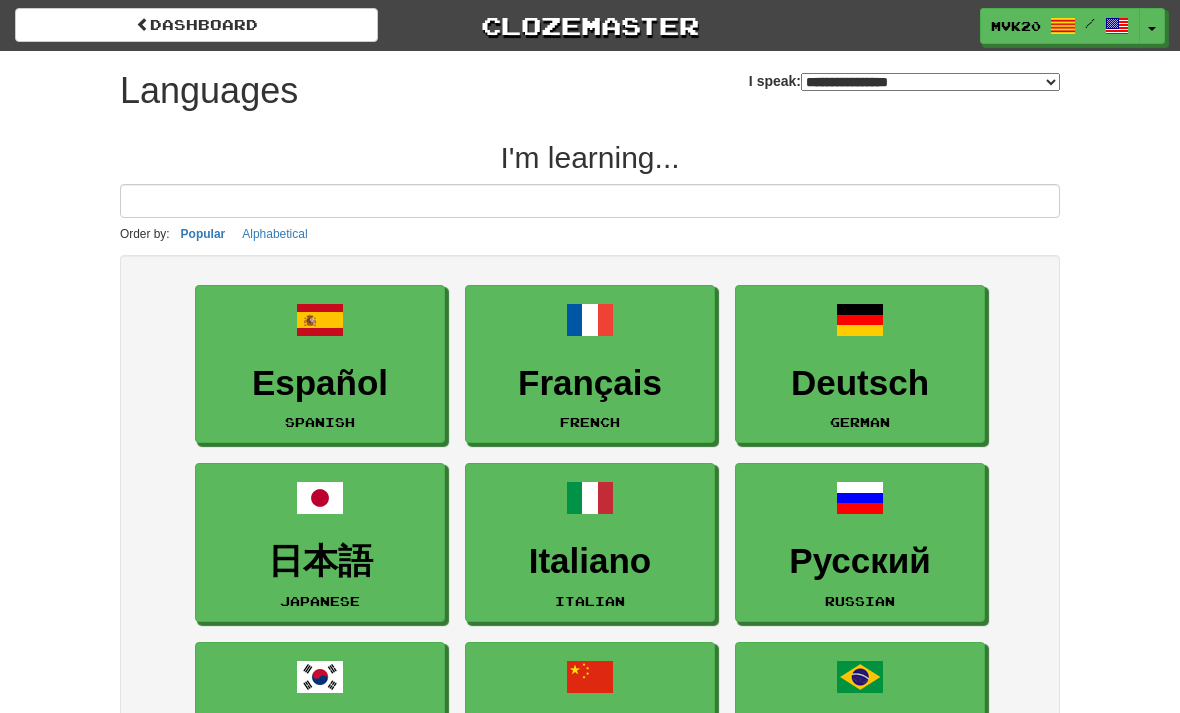 select on "*******" 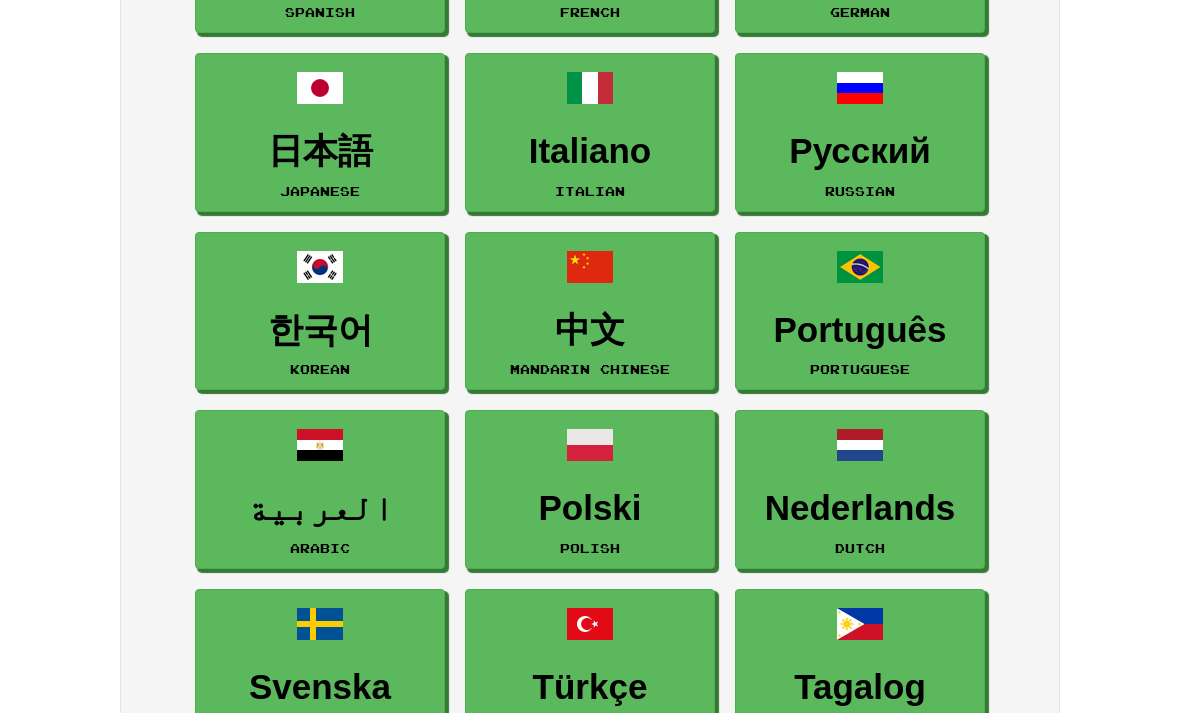 scroll, scrollTop: 410, scrollLeft: 0, axis: vertical 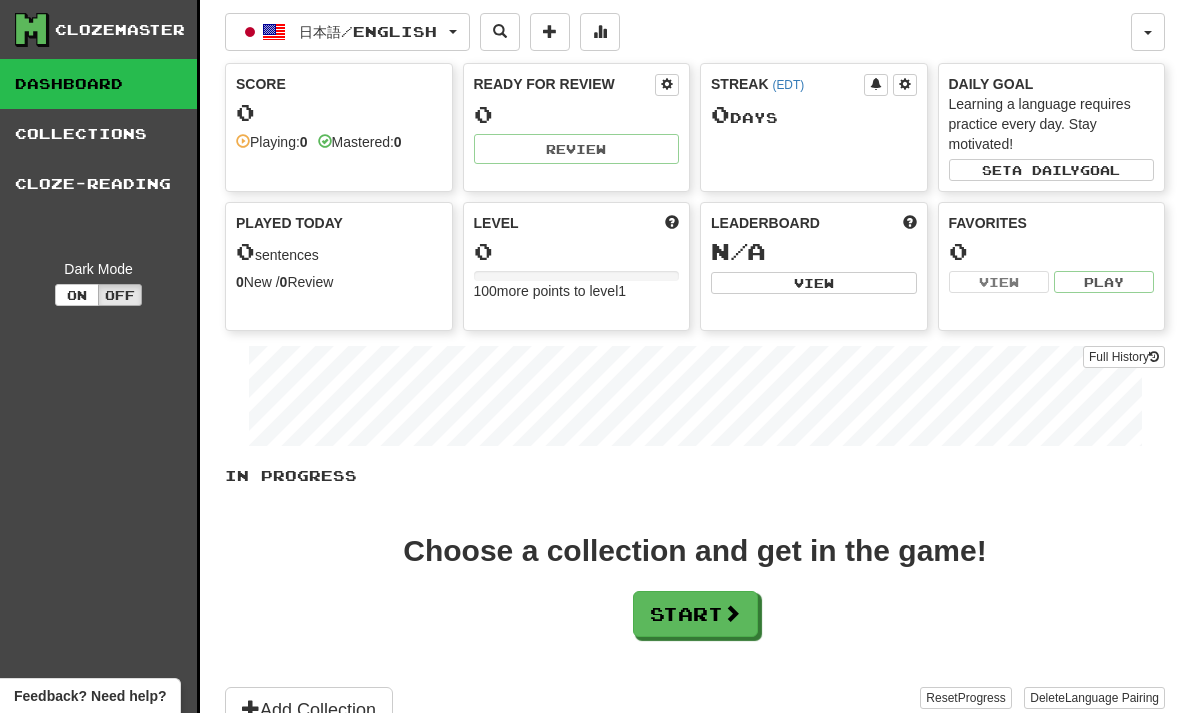 click on "日本語  /  English" at bounding box center [368, 31] 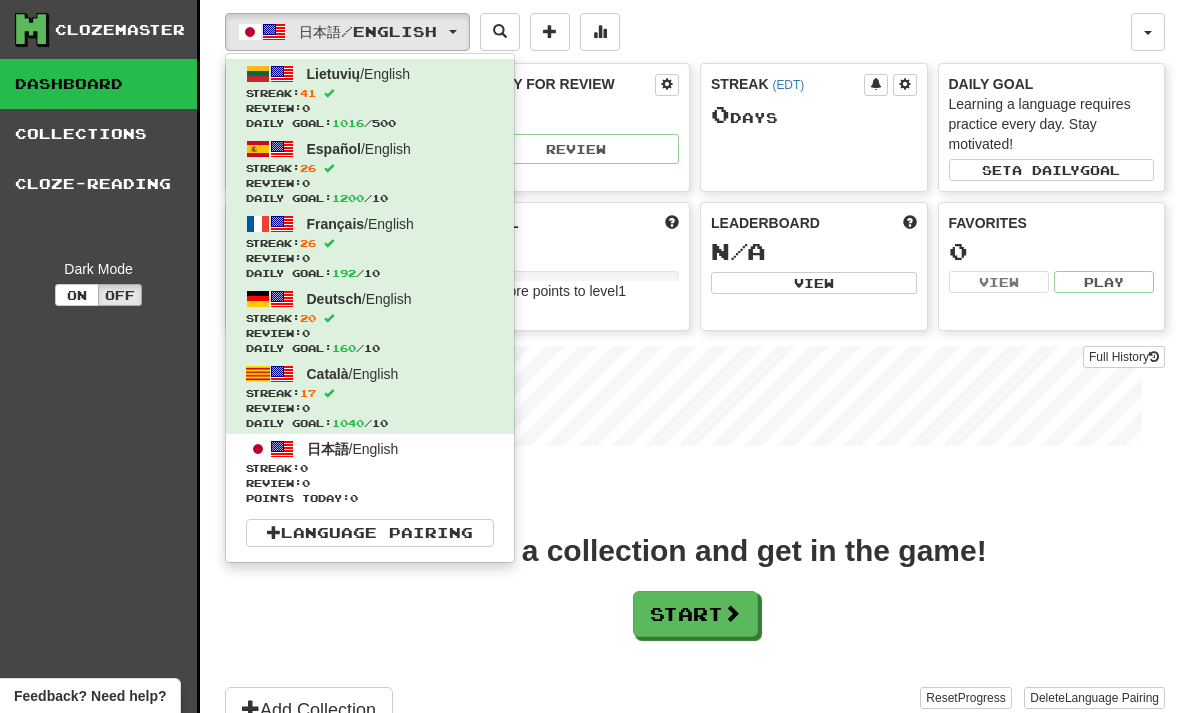 click at bounding box center [590, 356] 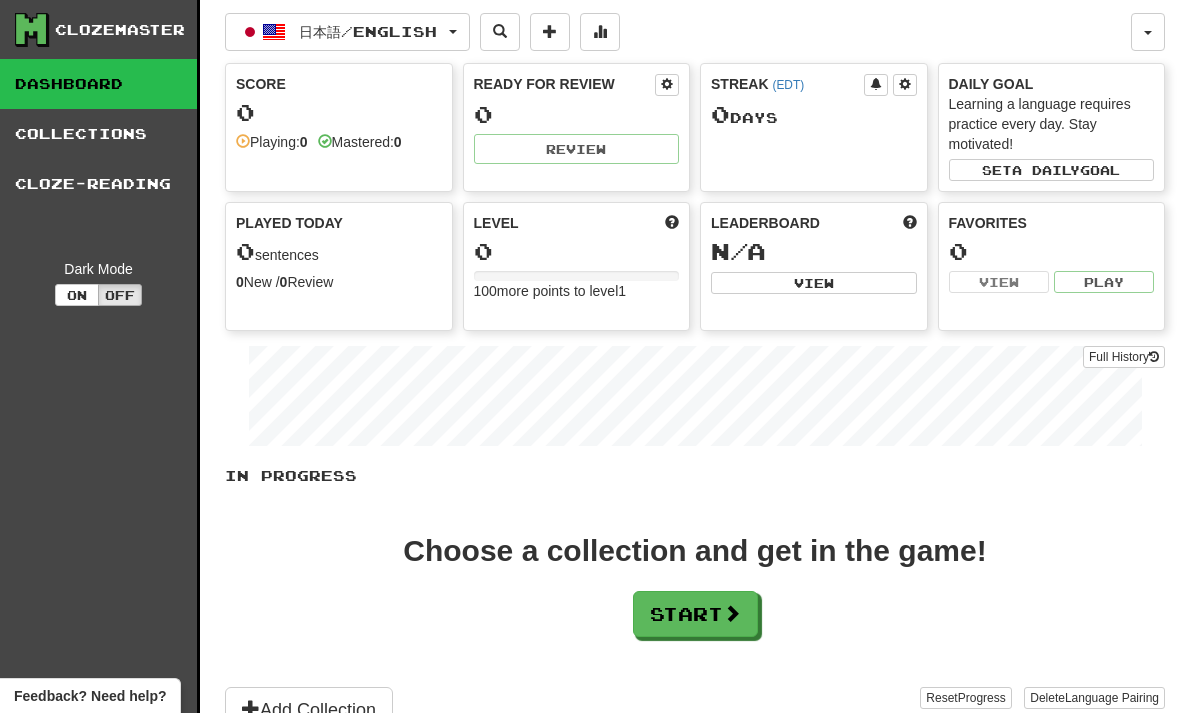 click at bounding box center (1148, 32) 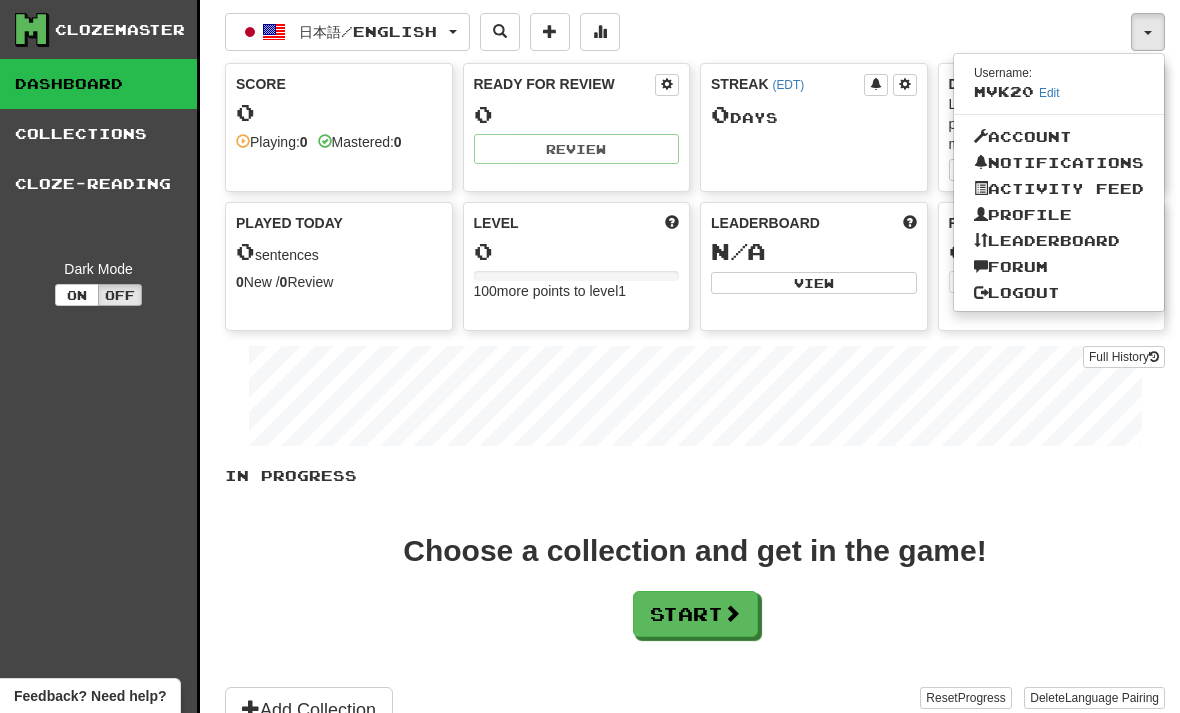 click on "Profile" at bounding box center [1059, 215] 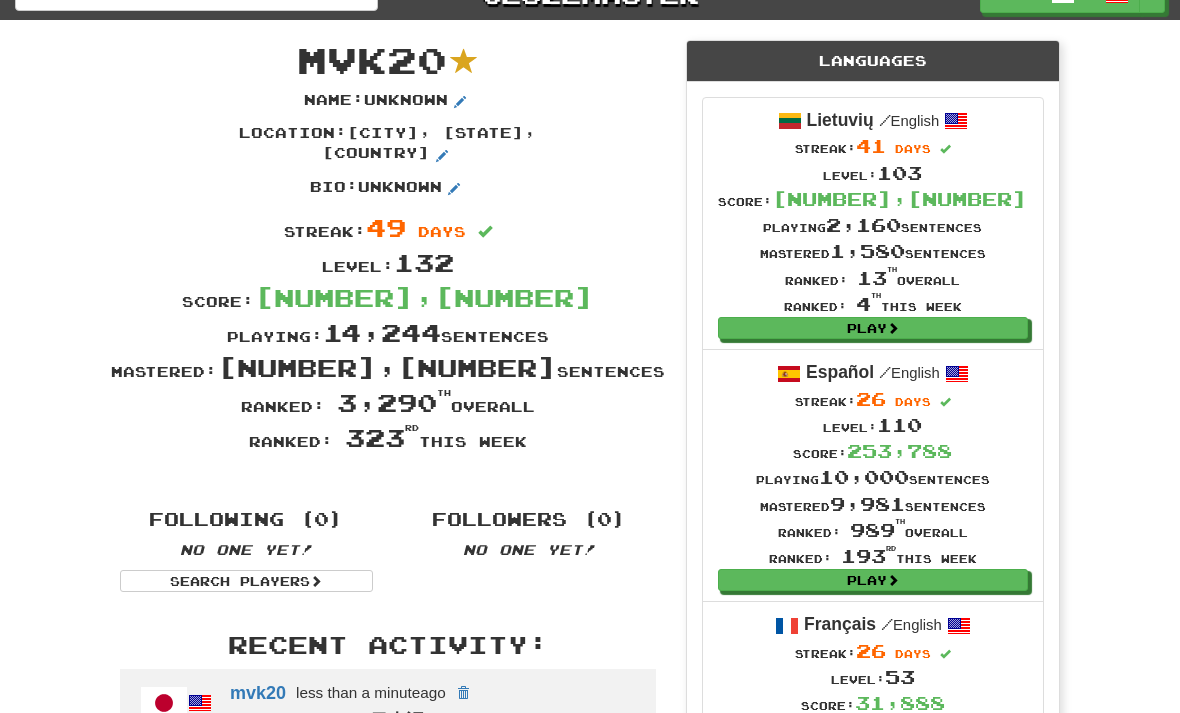 scroll, scrollTop: 0, scrollLeft: 0, axis: both 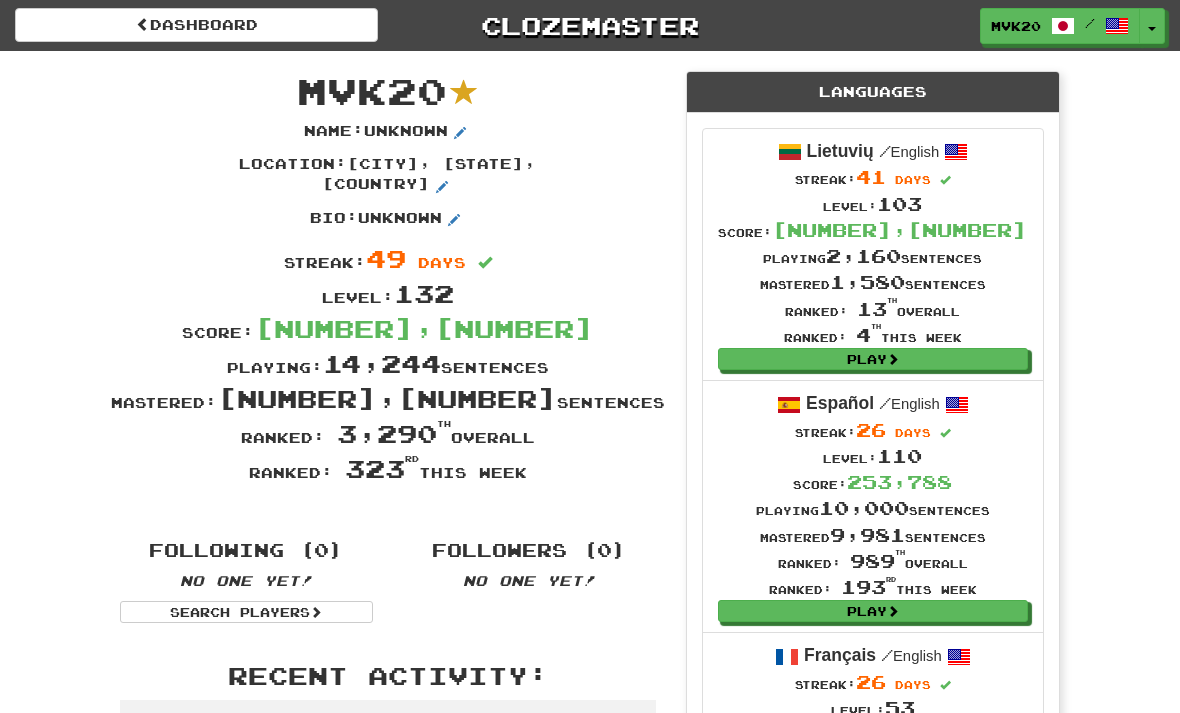 click at bounding box center [1152, 29] 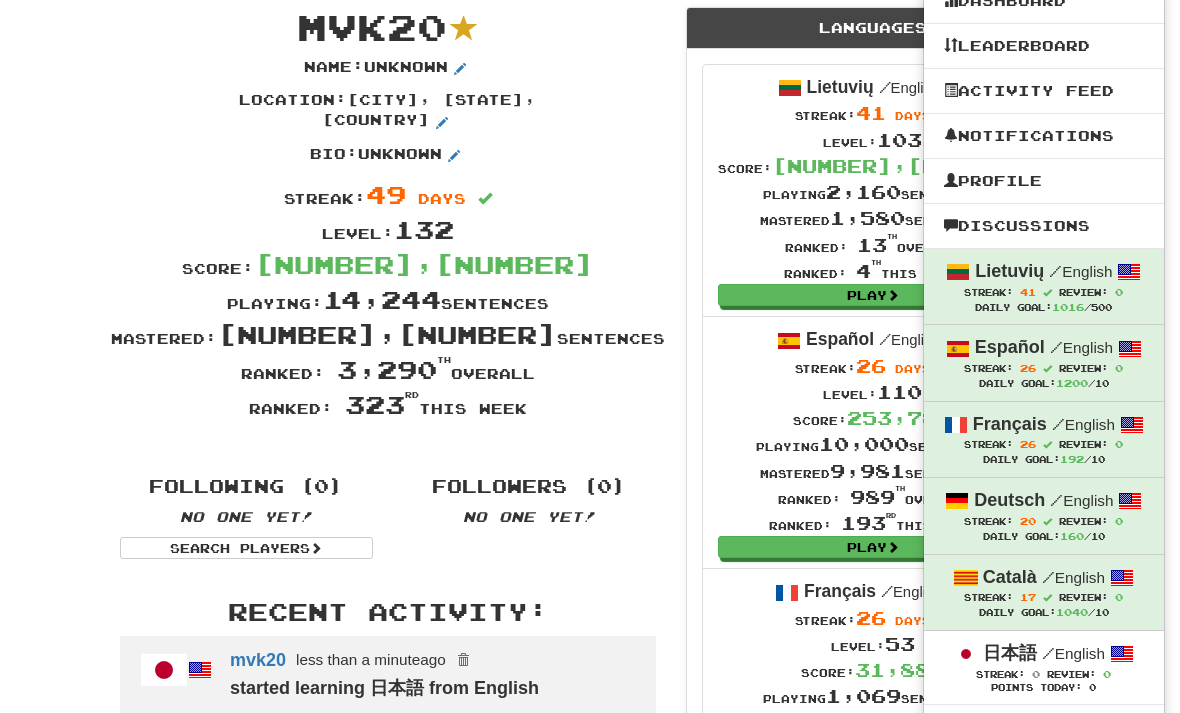 scroll, scrollTop: 0, scrollLeft: 0, axis: both 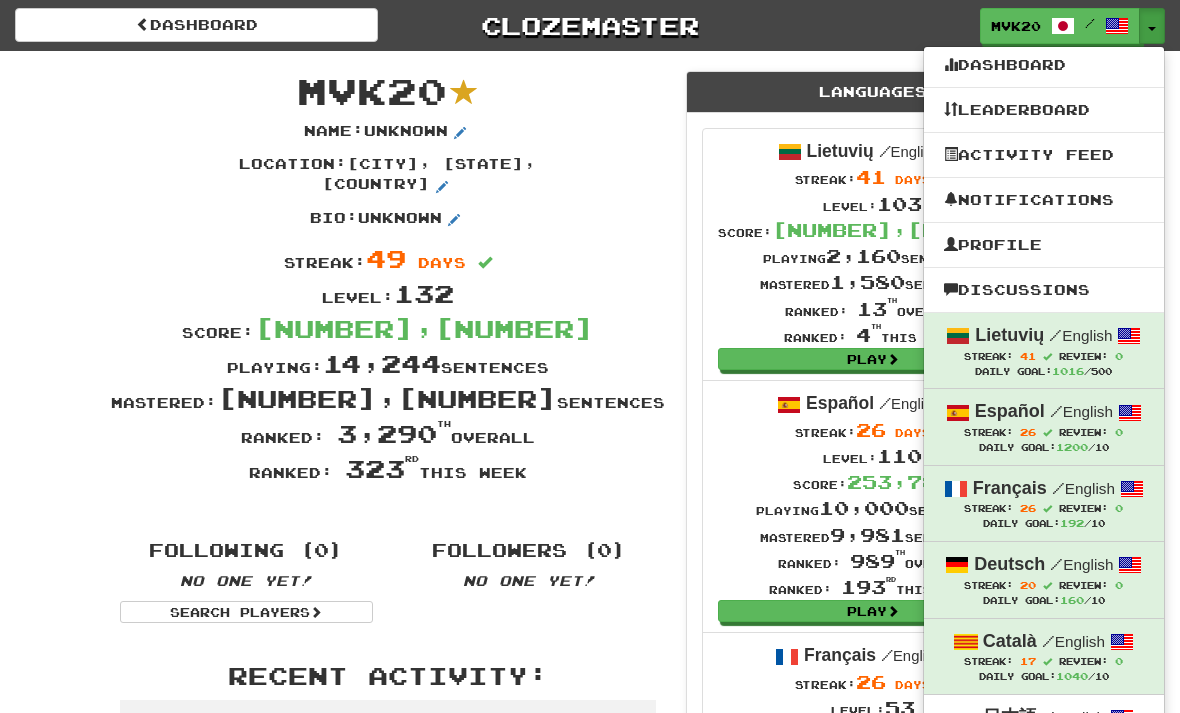 click at bounding box center (590, 356) 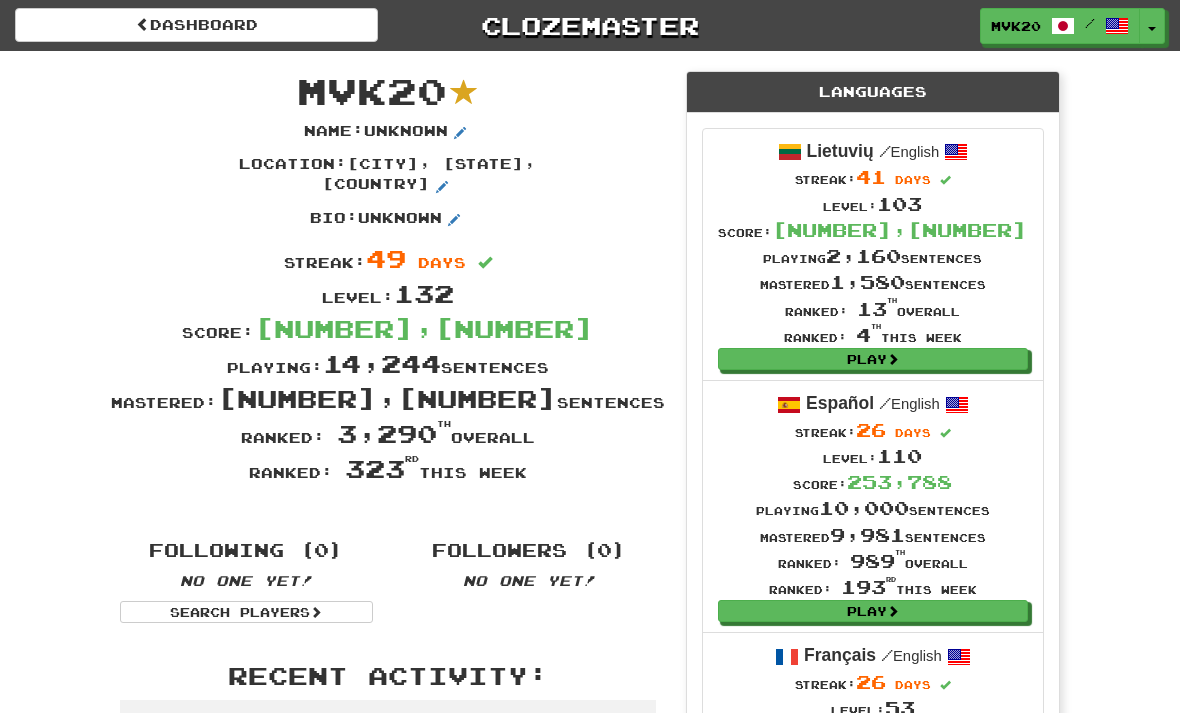 click on "Dashboard" at bounding box center [196, 25] 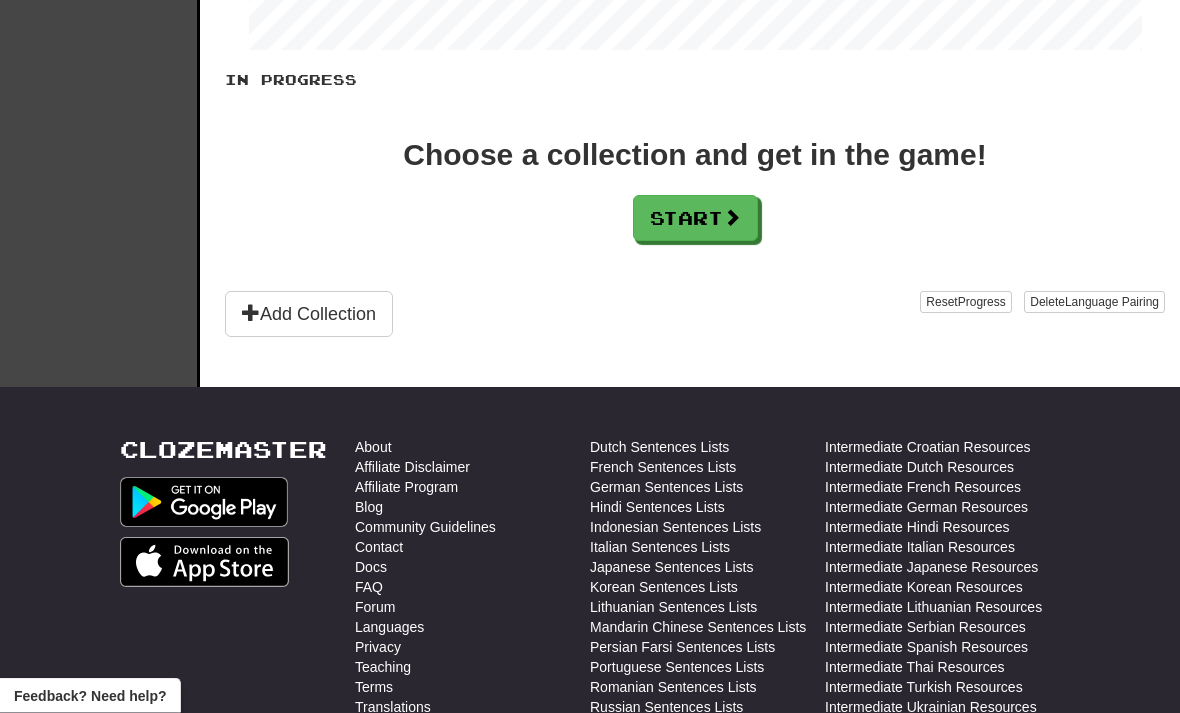 scroll, scrollTop: 396, scrollLeft: 0, axis: vertical 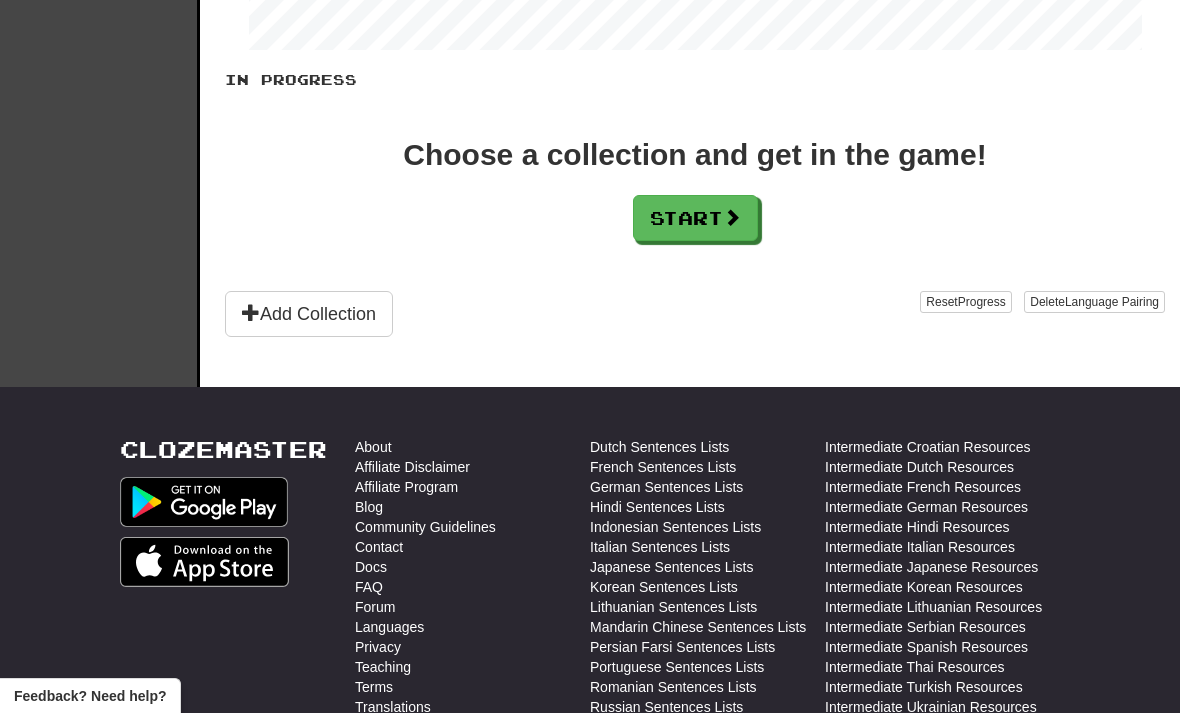 click on "Language Pairing" at bounding box center [1112, 302] 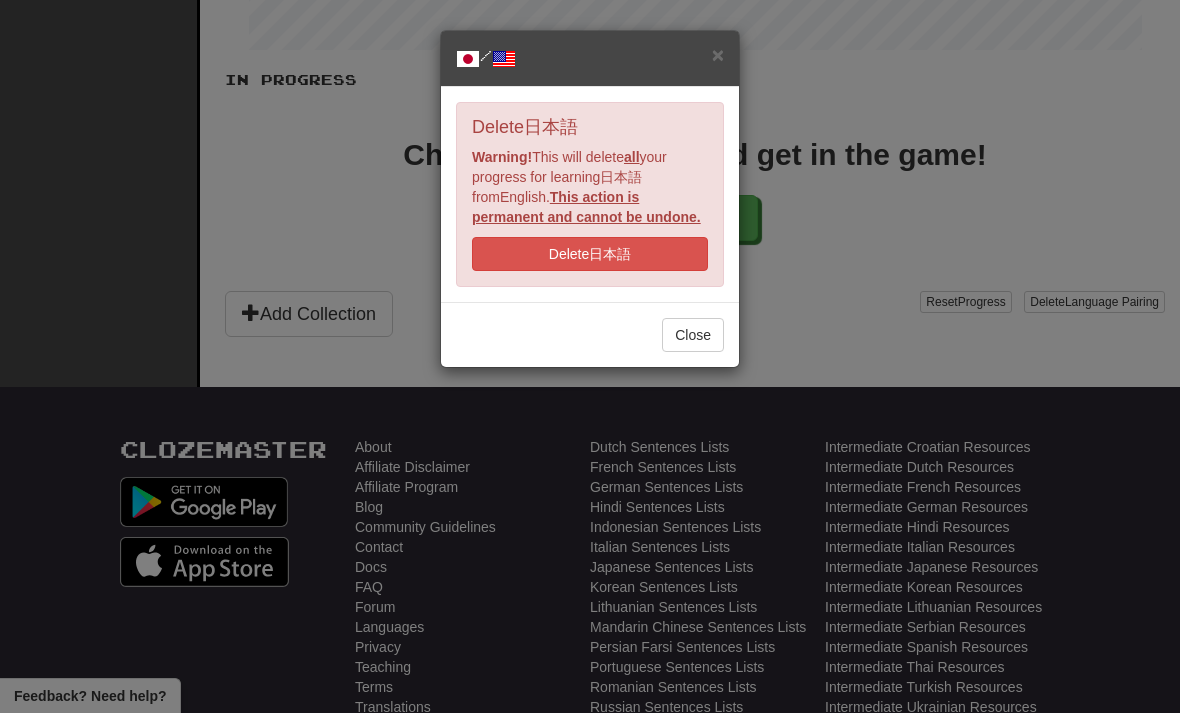 click on "Delete  日本語" at bounding box center [590, 254] 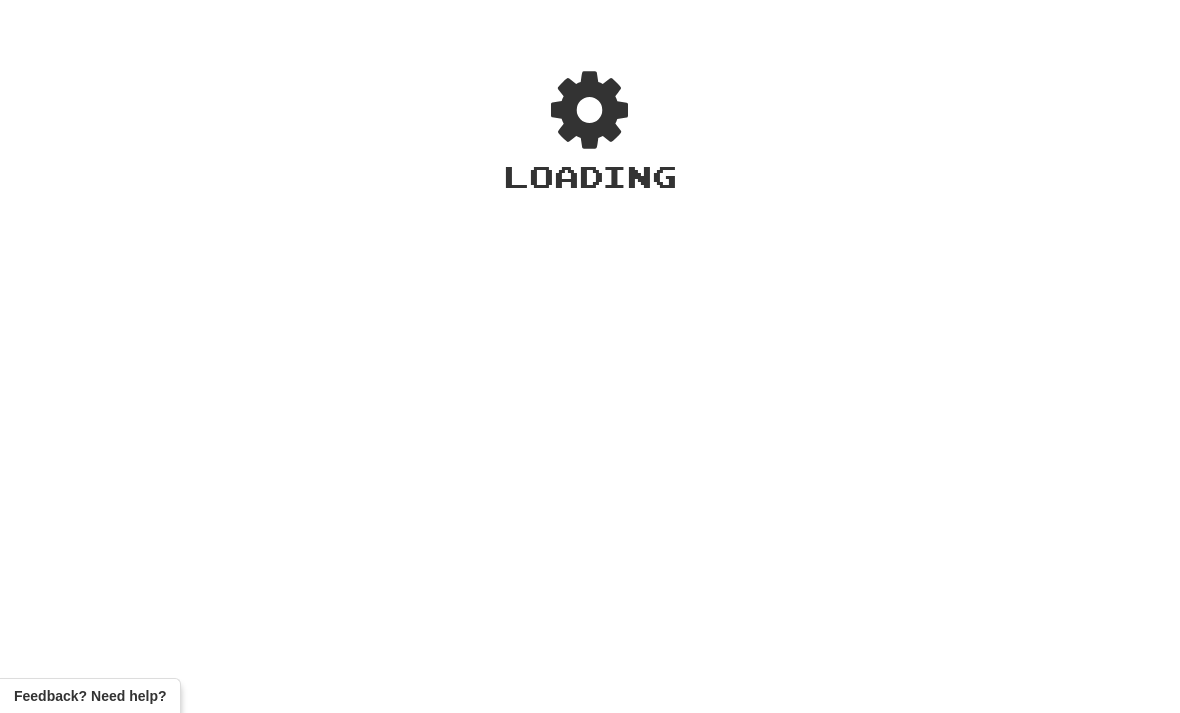 scroll, scrollTop: 0, scrollLeft: 0, axis: both 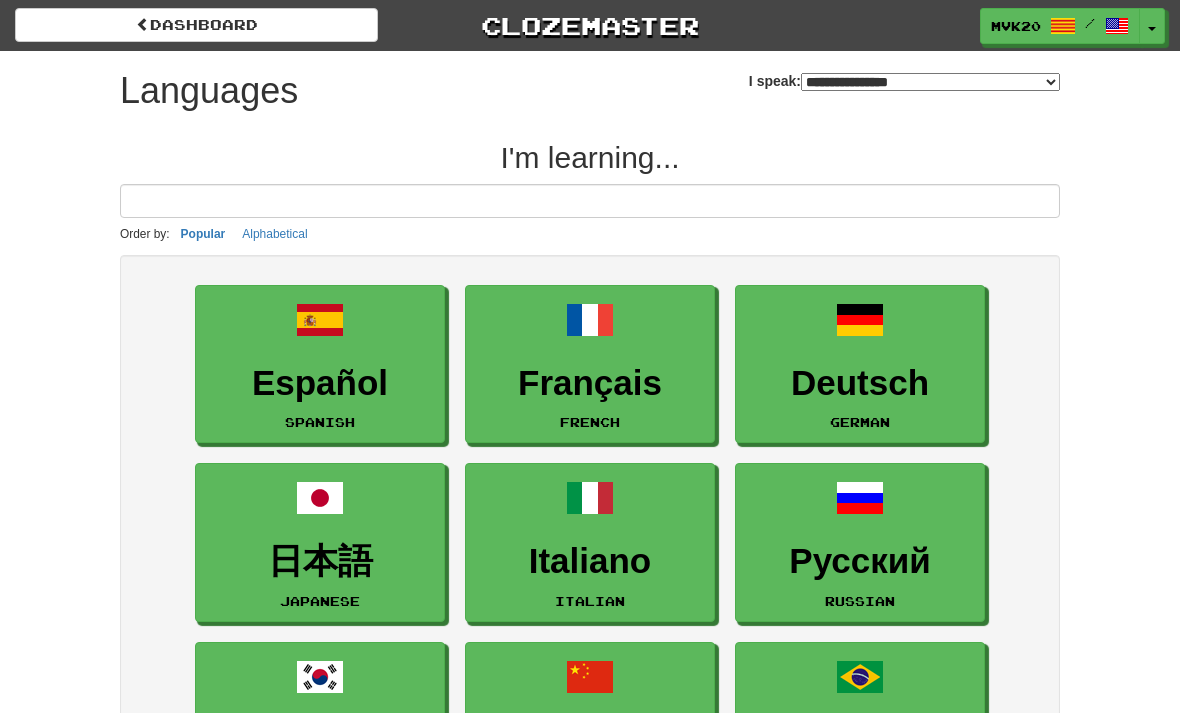 select on "*******" 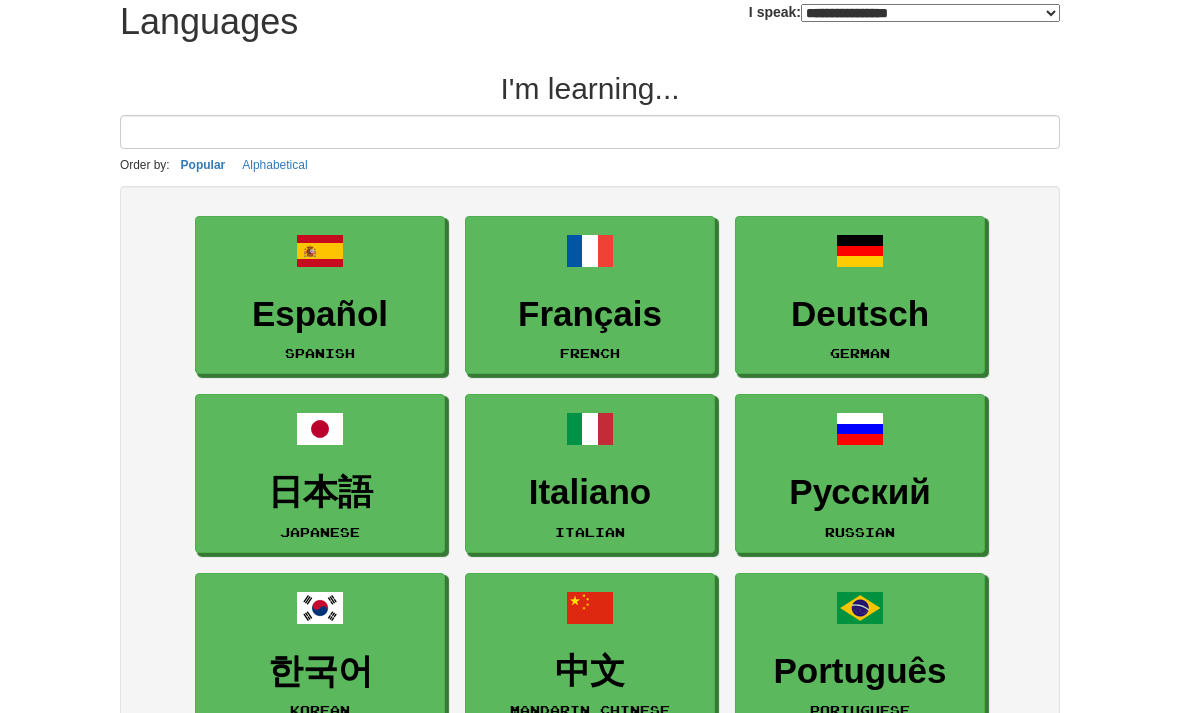 scroll, scrollTop: 0, scrollLeft: 0, axis: both 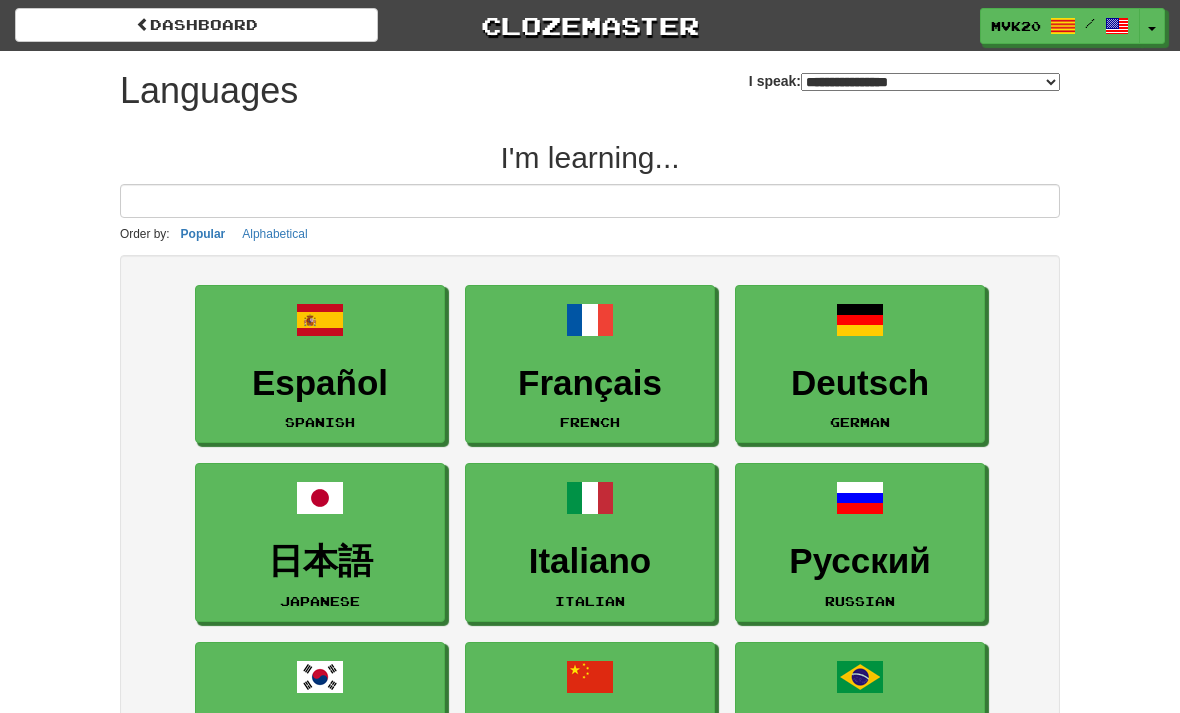 click on "dashboard" at bounding box center (196, 25) 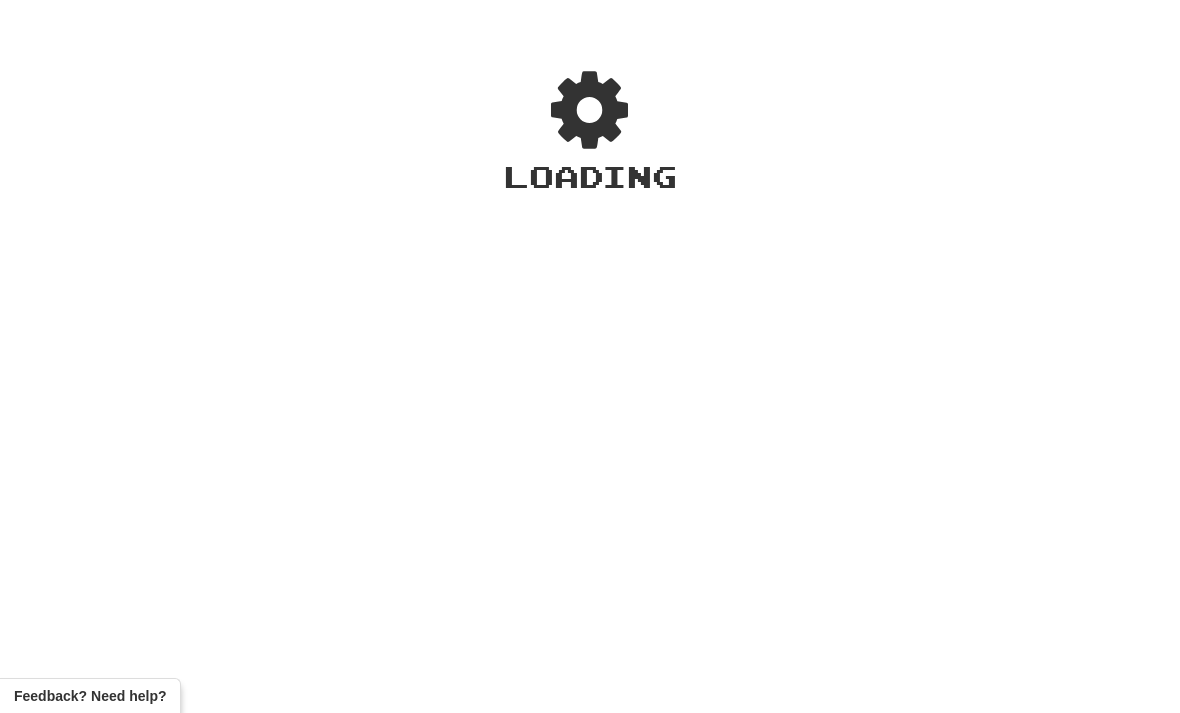 scroll, scrollTop: 0, scrollLeft: 0, axis: both 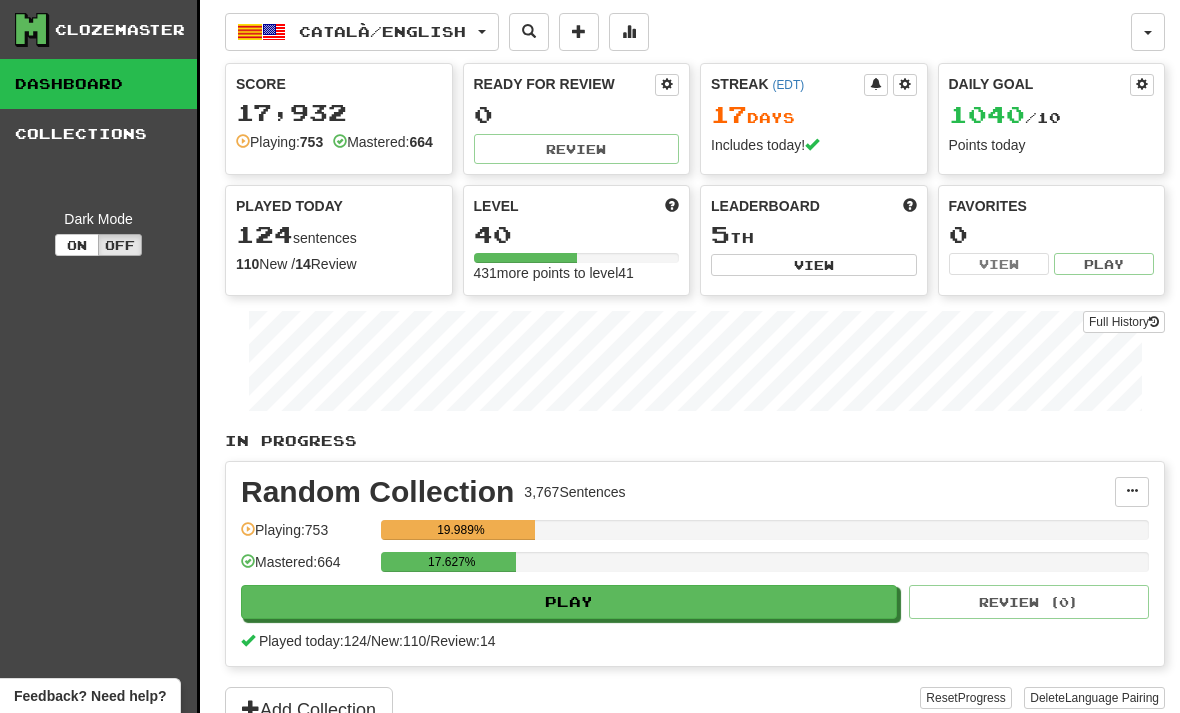 click at bounding box center [274, 32] 